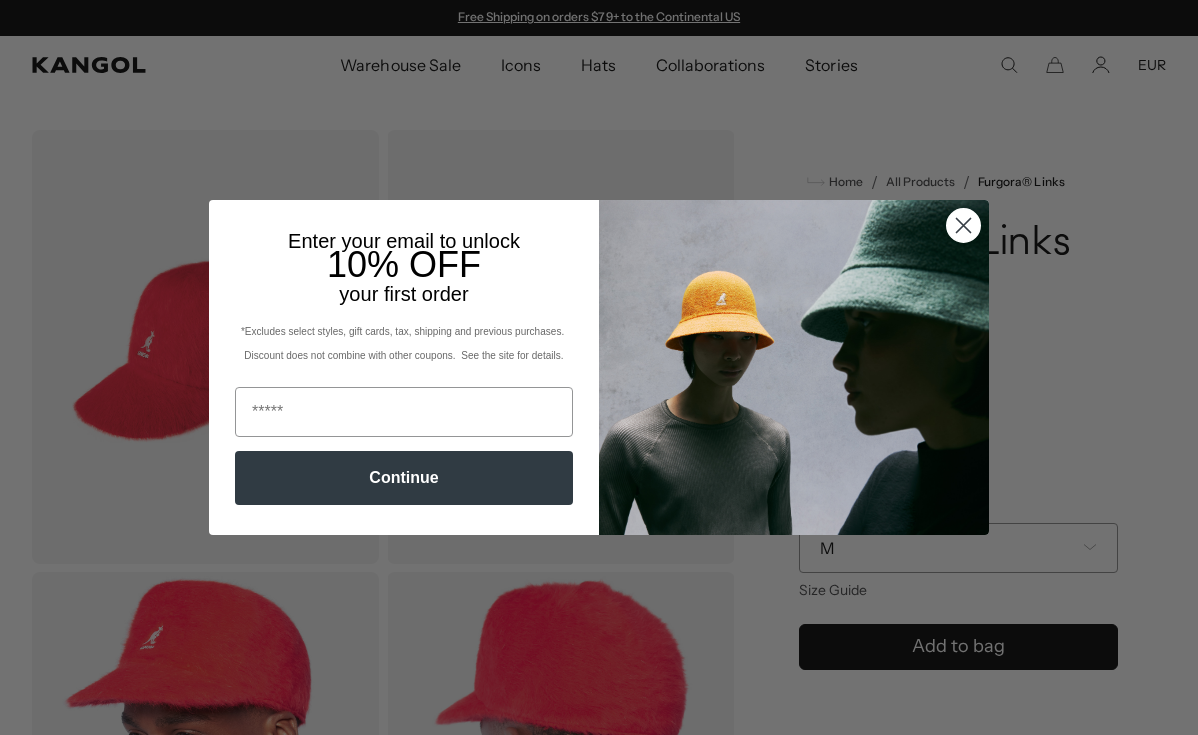 scroll, scrollTop: 0, scrollLeft: 0, axis: both 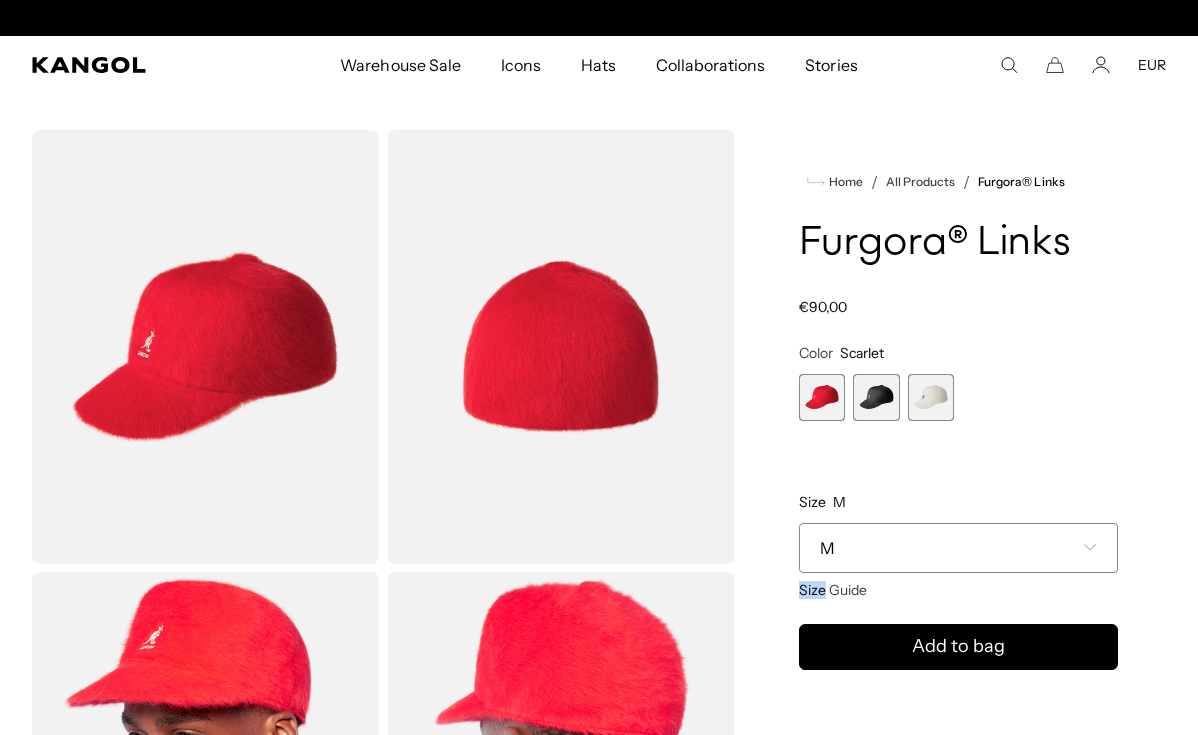 click on "M" at bounding box center [958, 548] 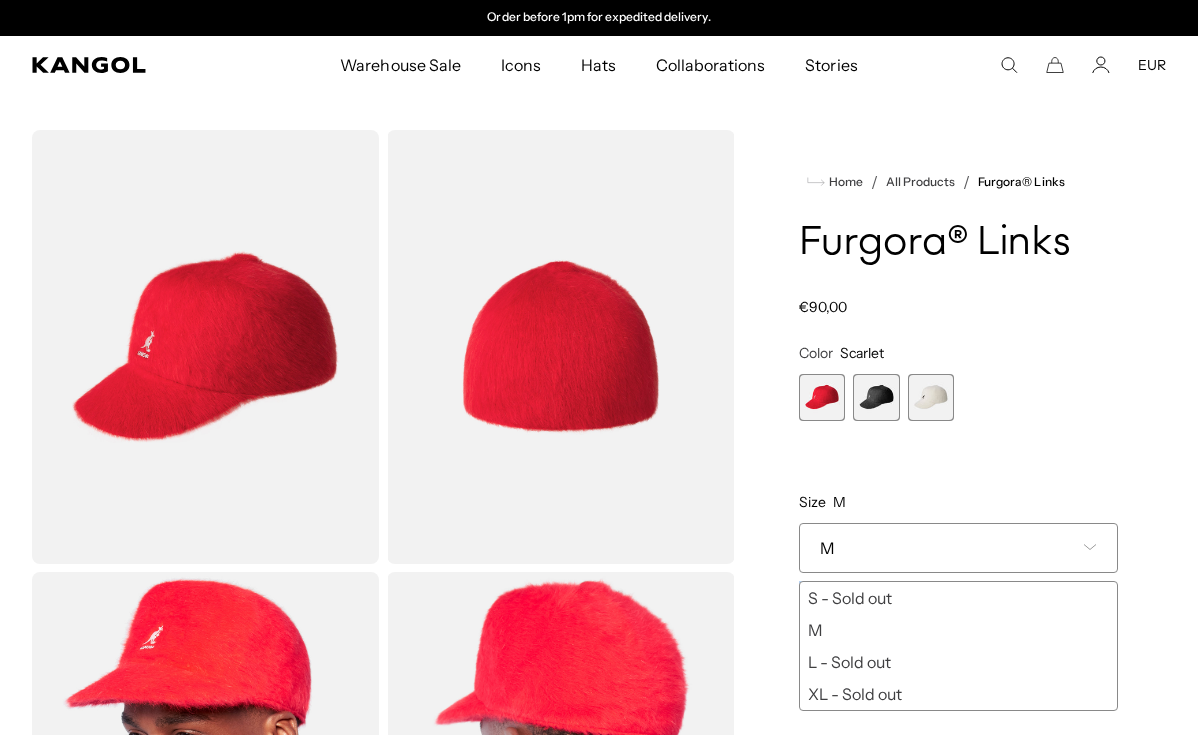 scroll, scrollTop: 0, scrollLeft: 0, axis: both 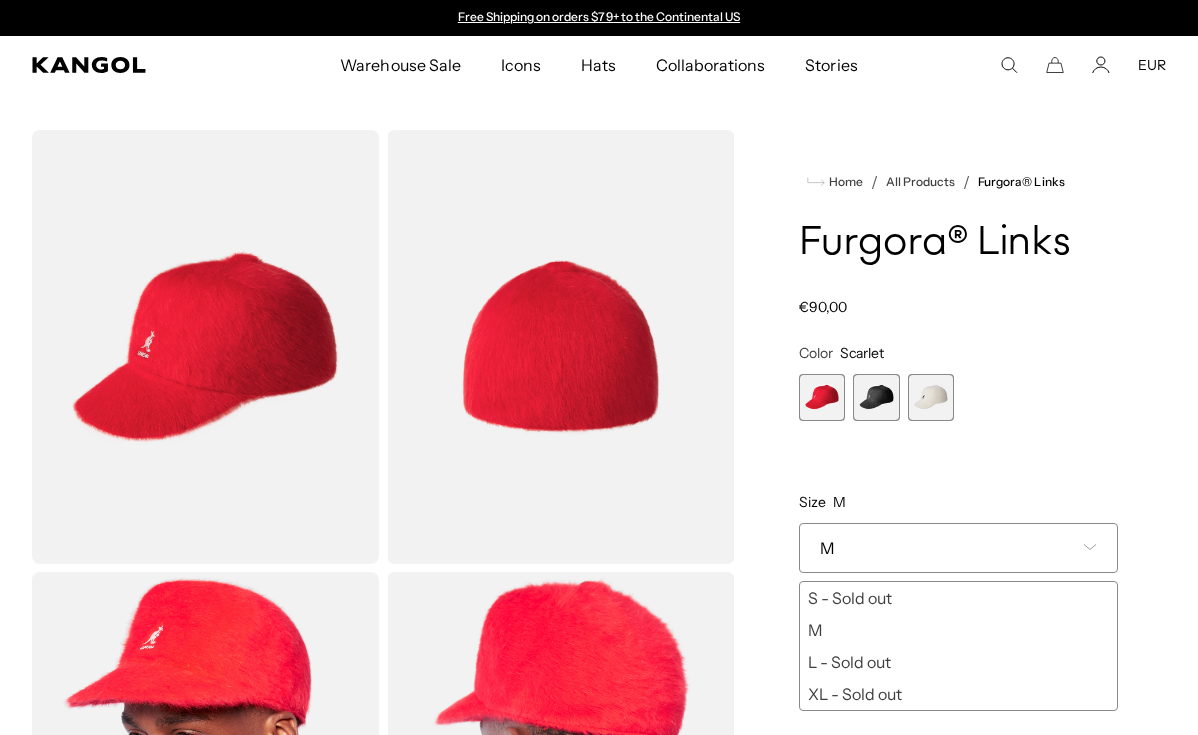 click at bounding box center [876, 397] 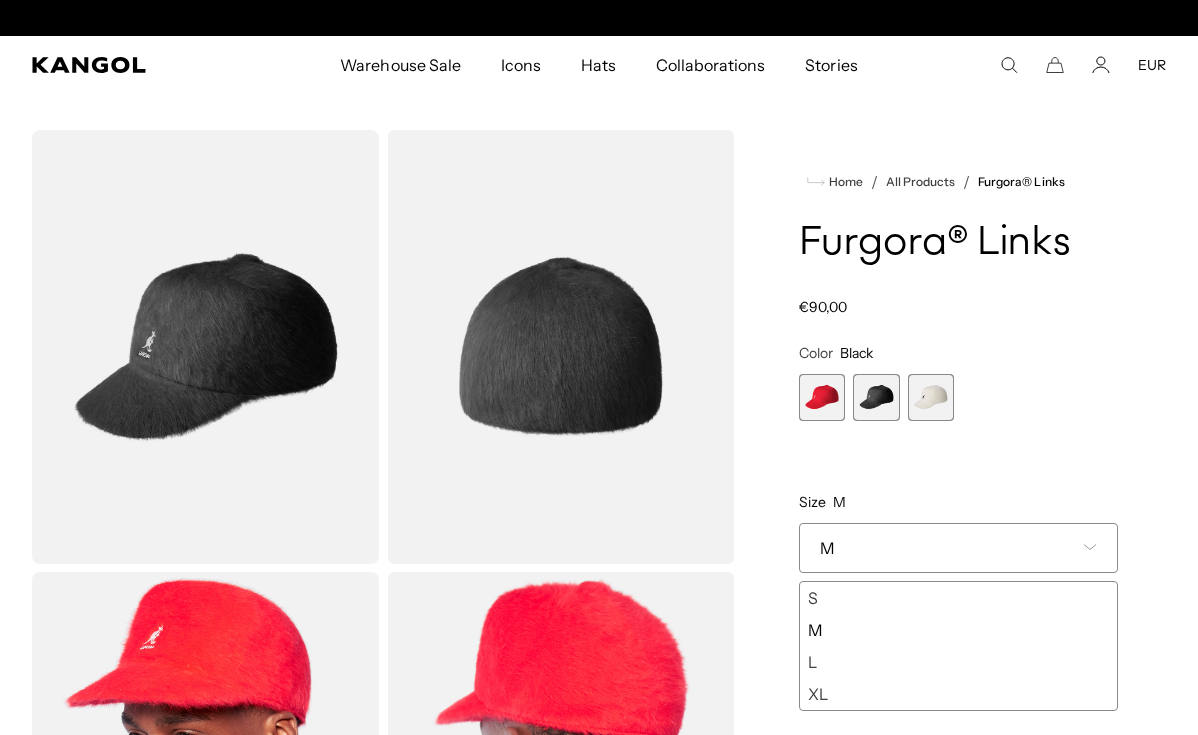 scroll, scrollTop: 0, scrollLeft: 412, axis: horizontal 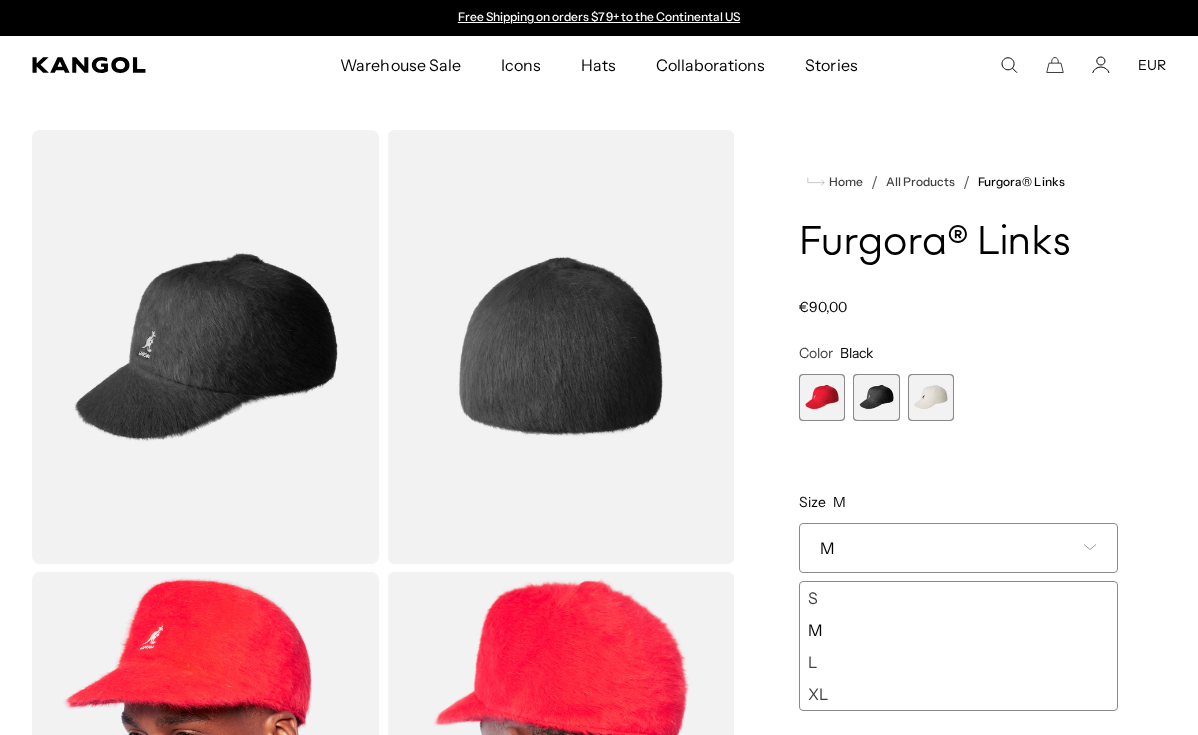 click on "XL" at bounding box center (958, 694) 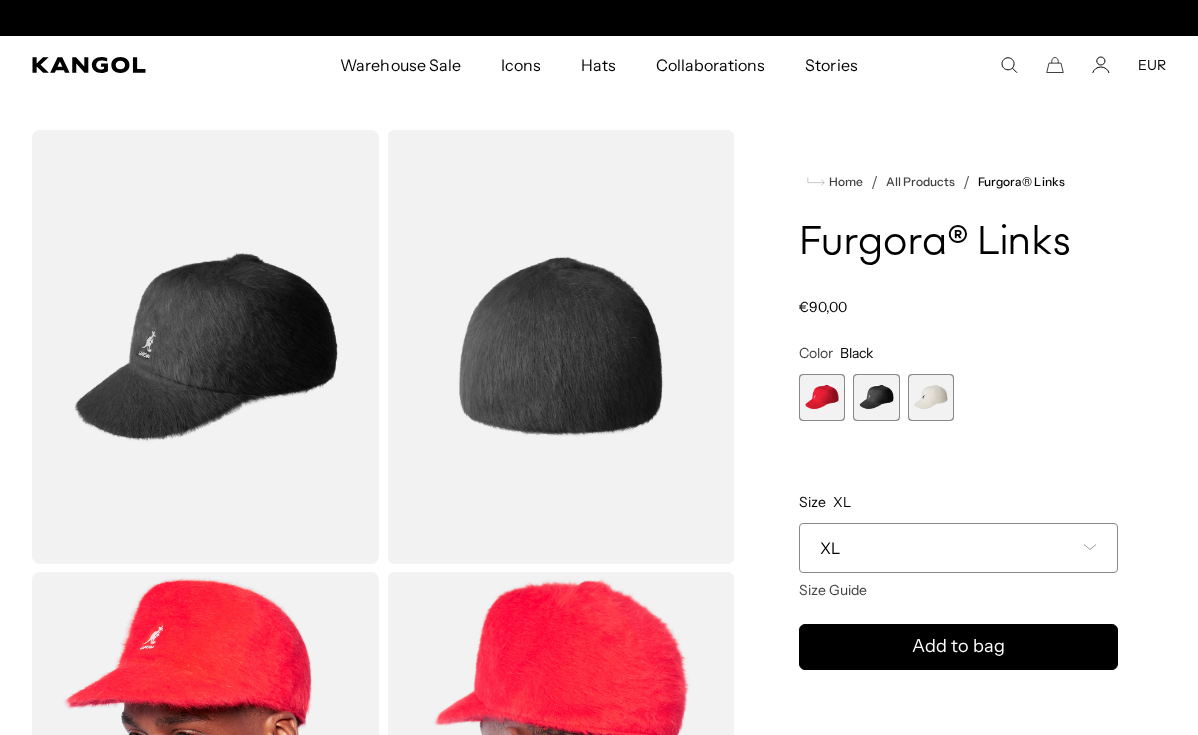 click at bounding box center [205, 347] 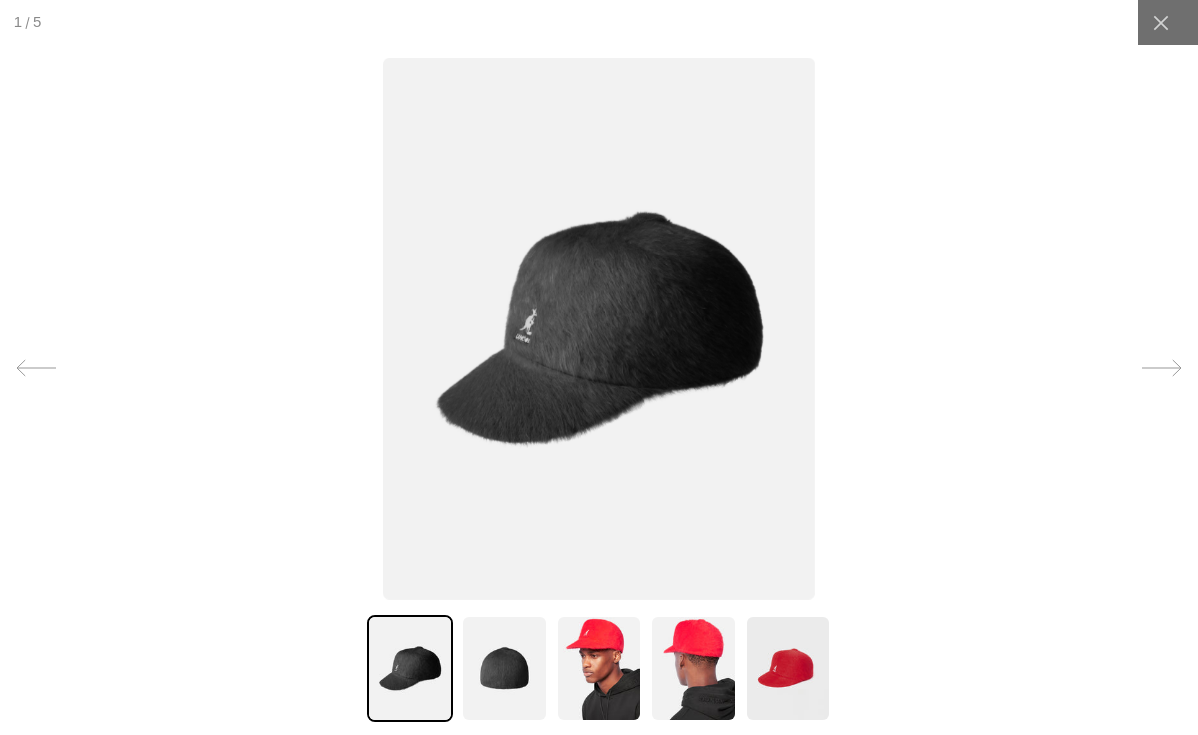 scroll, scrollTop: 0, scrollLeft: 0, axis: both 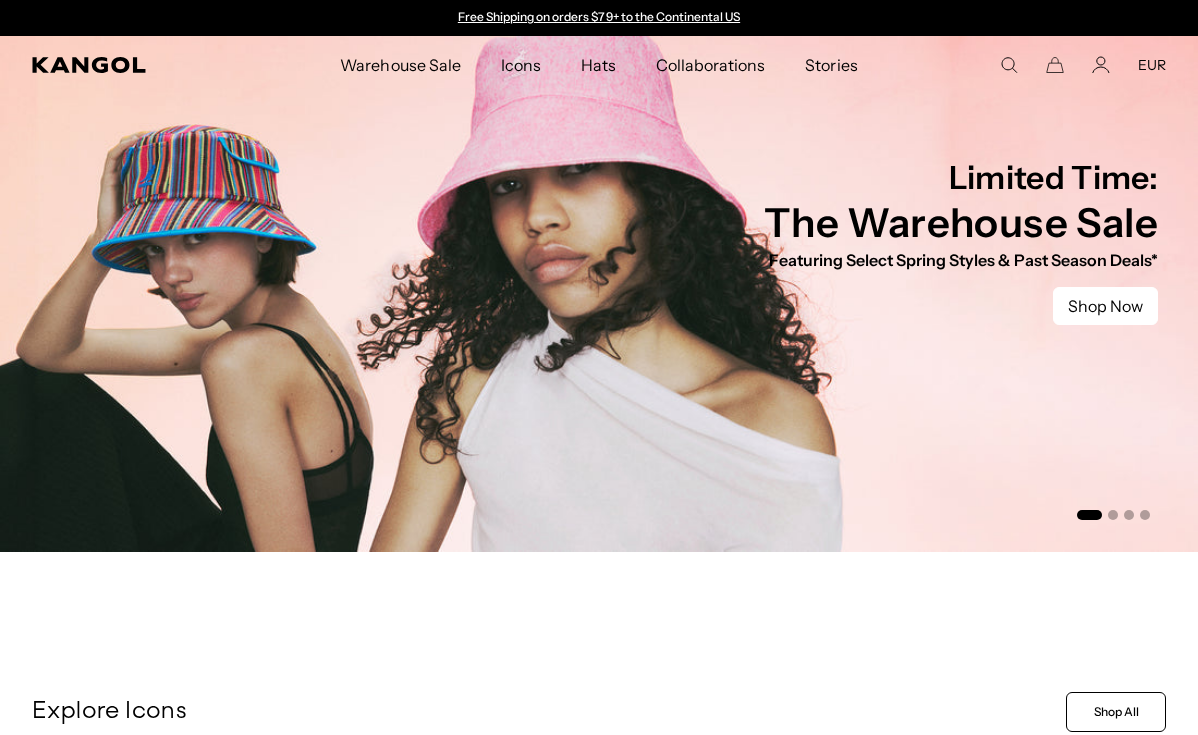 click on "EUR" at bounding box center [1152, 65] 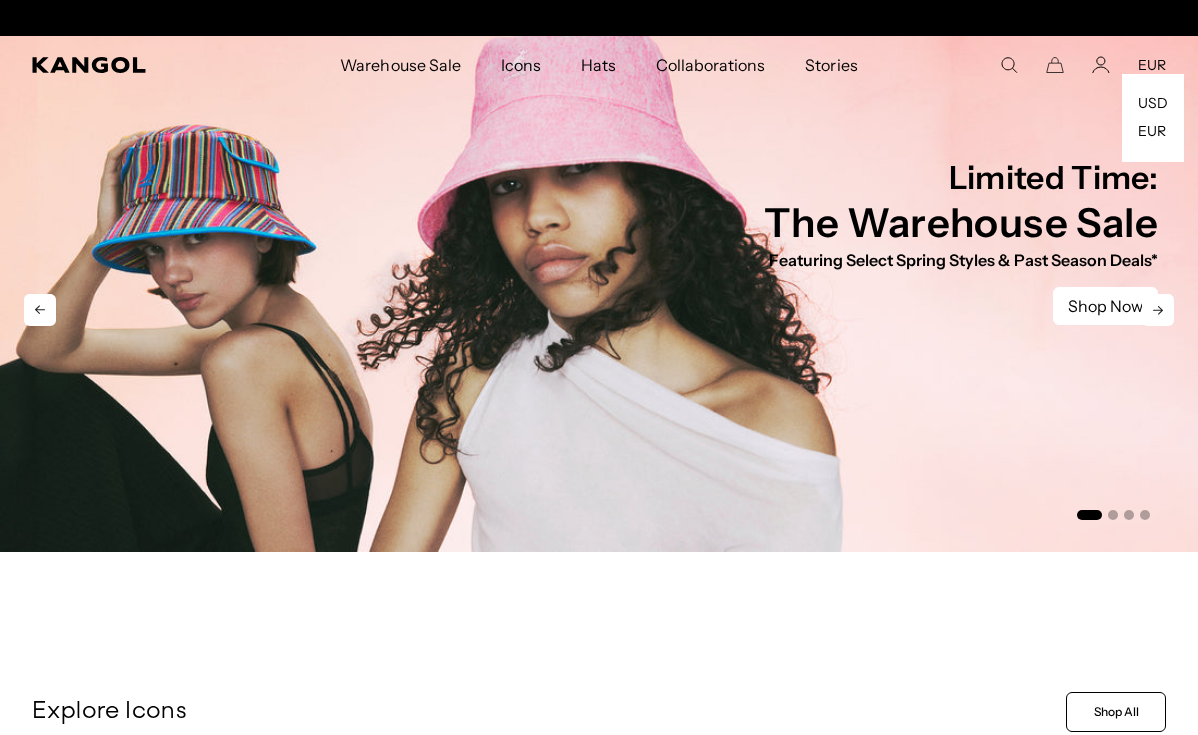 click at bounding box center (961, 125) 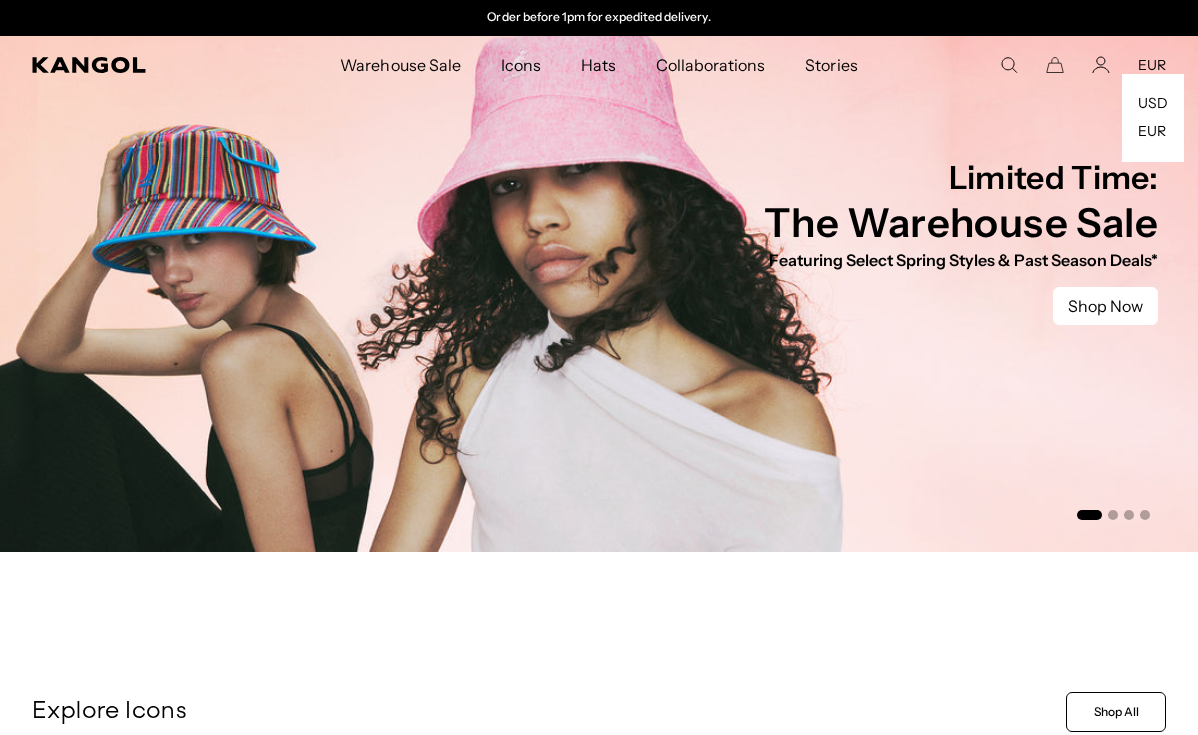 click 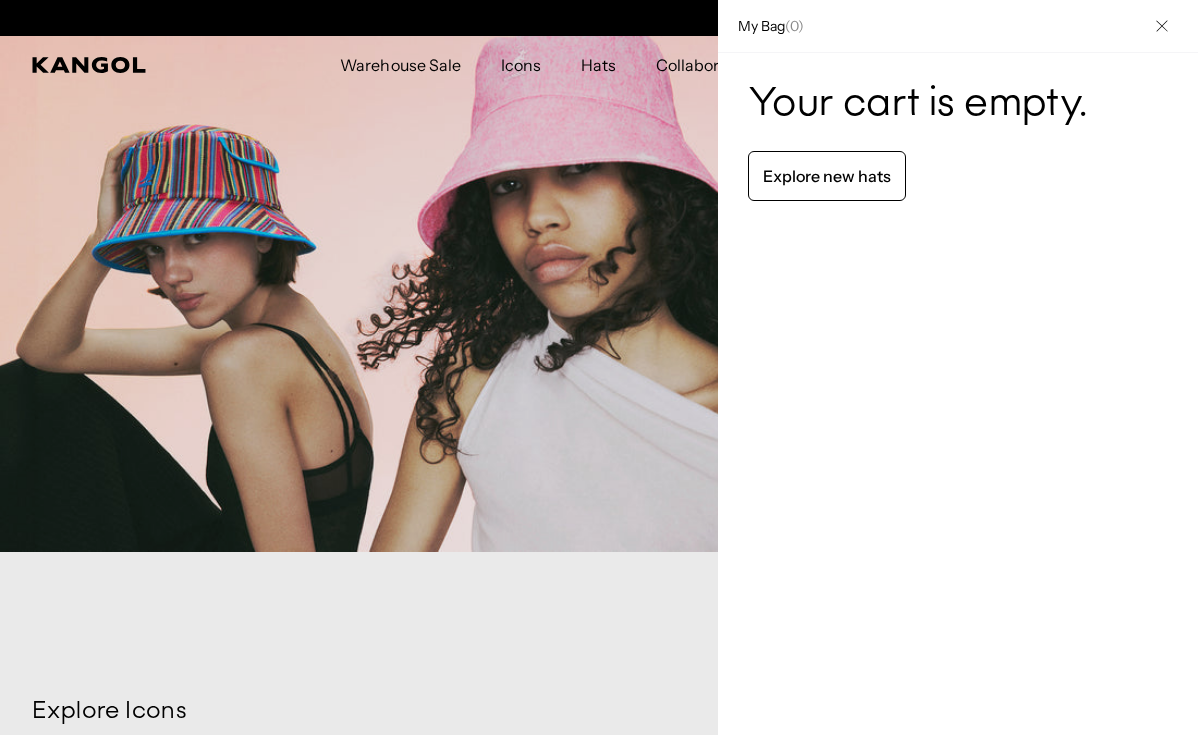 scroll, scrollTop: 0, scrollLeft: 0, axis: both 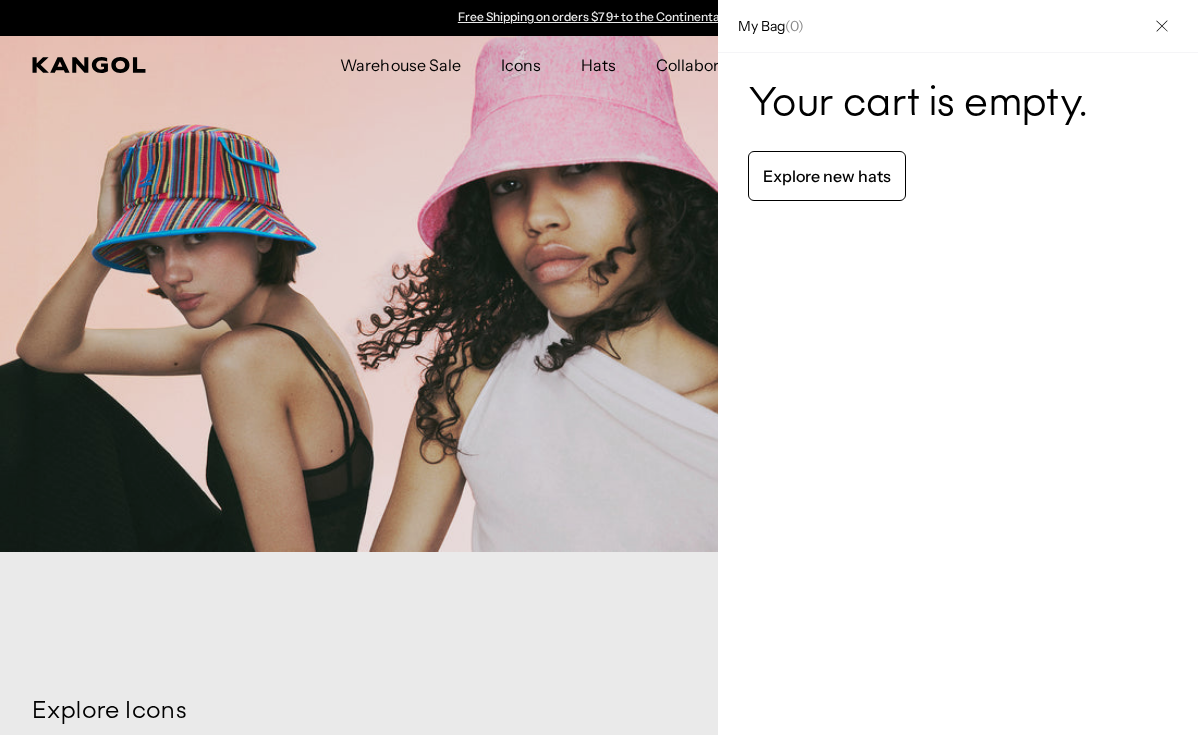 click 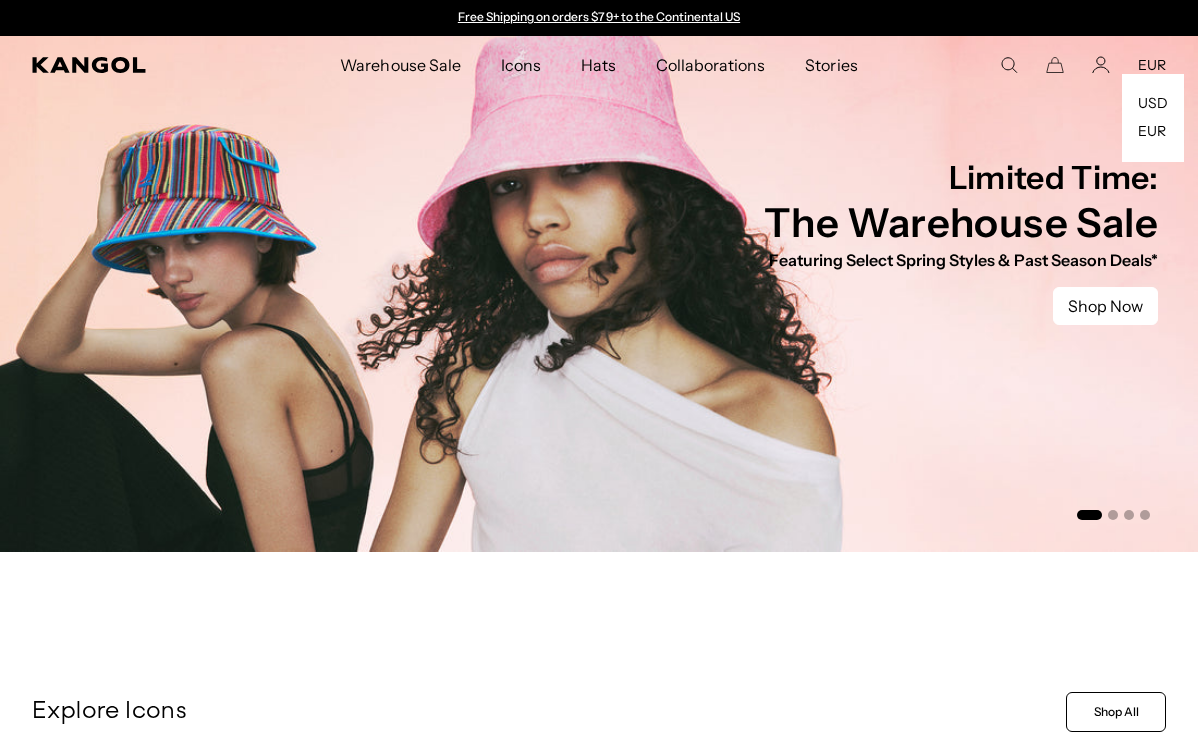 click 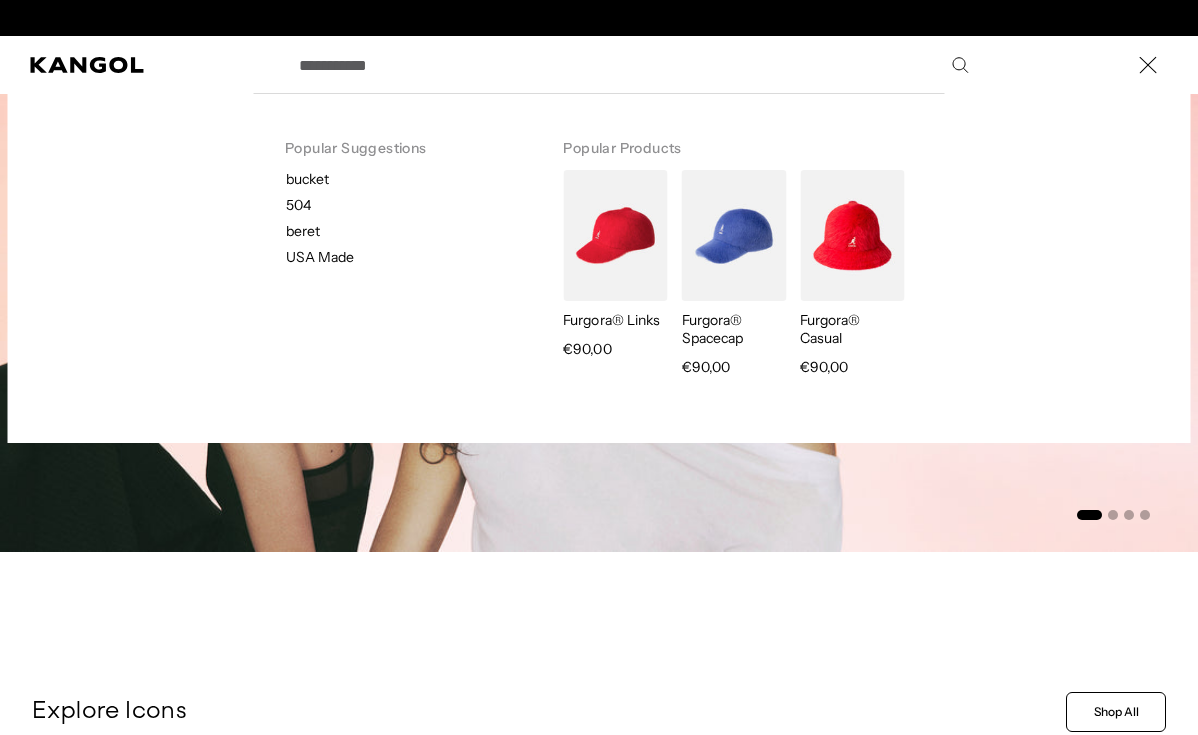 scroll, scrollTop: 0, scrollLeft: 412, axis: horizontal 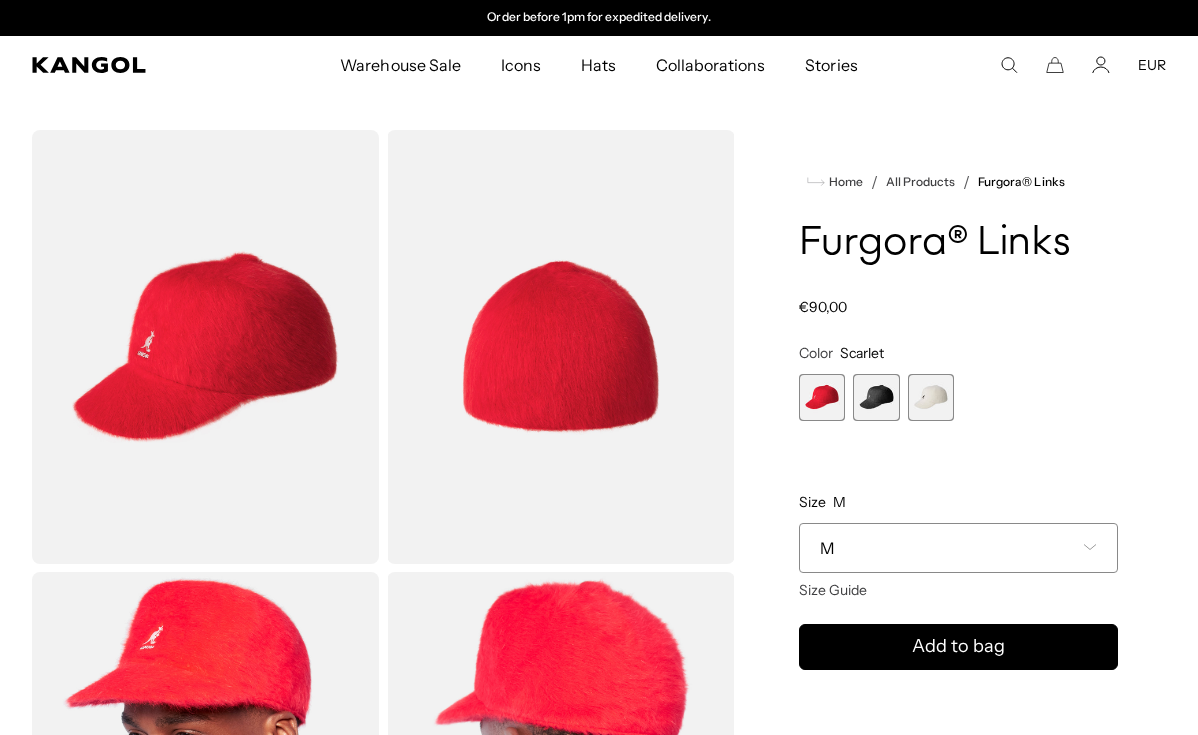 click at bounding box center (876, 397) 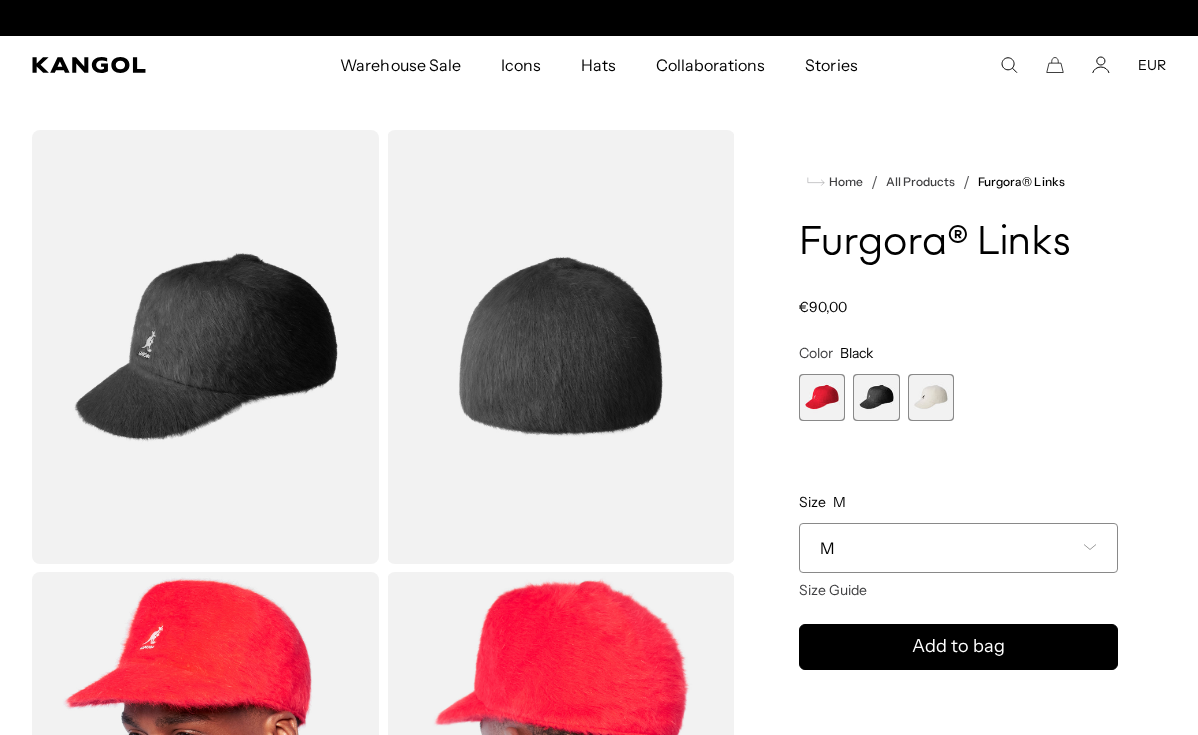 scroll, scrollTop: 0, scrollLeft: 0, axis: both 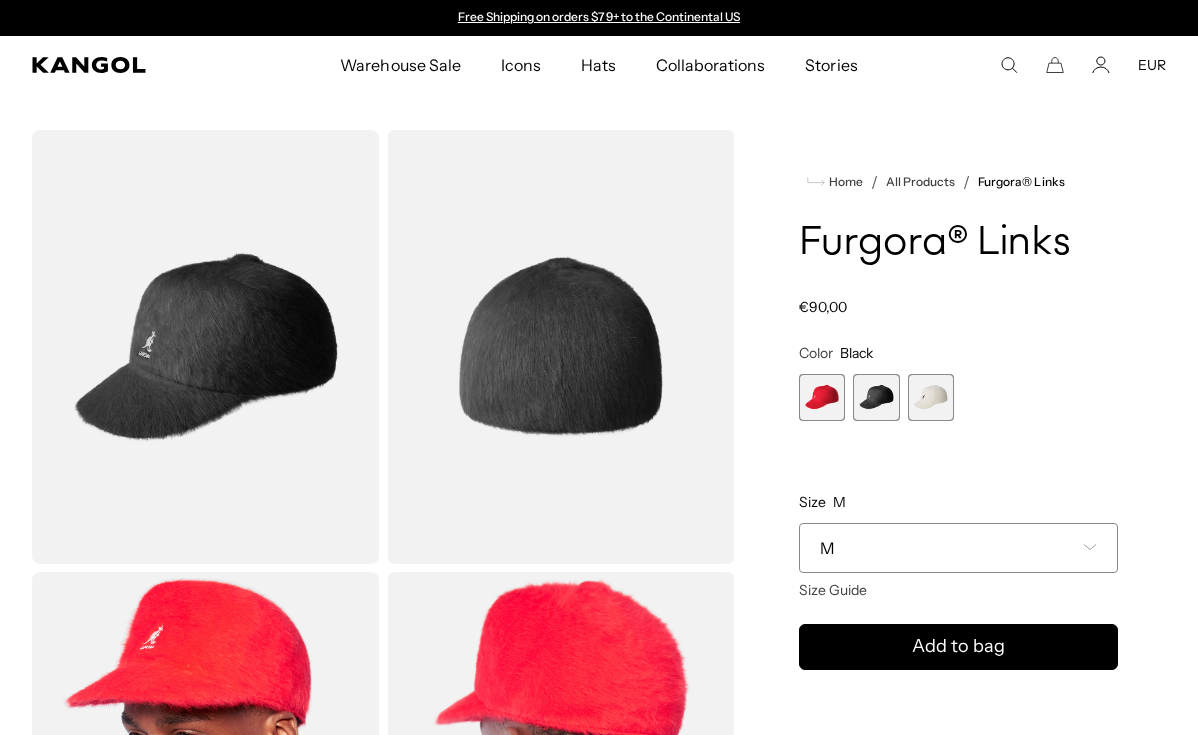click on "M" at bounding box center (958, 548) 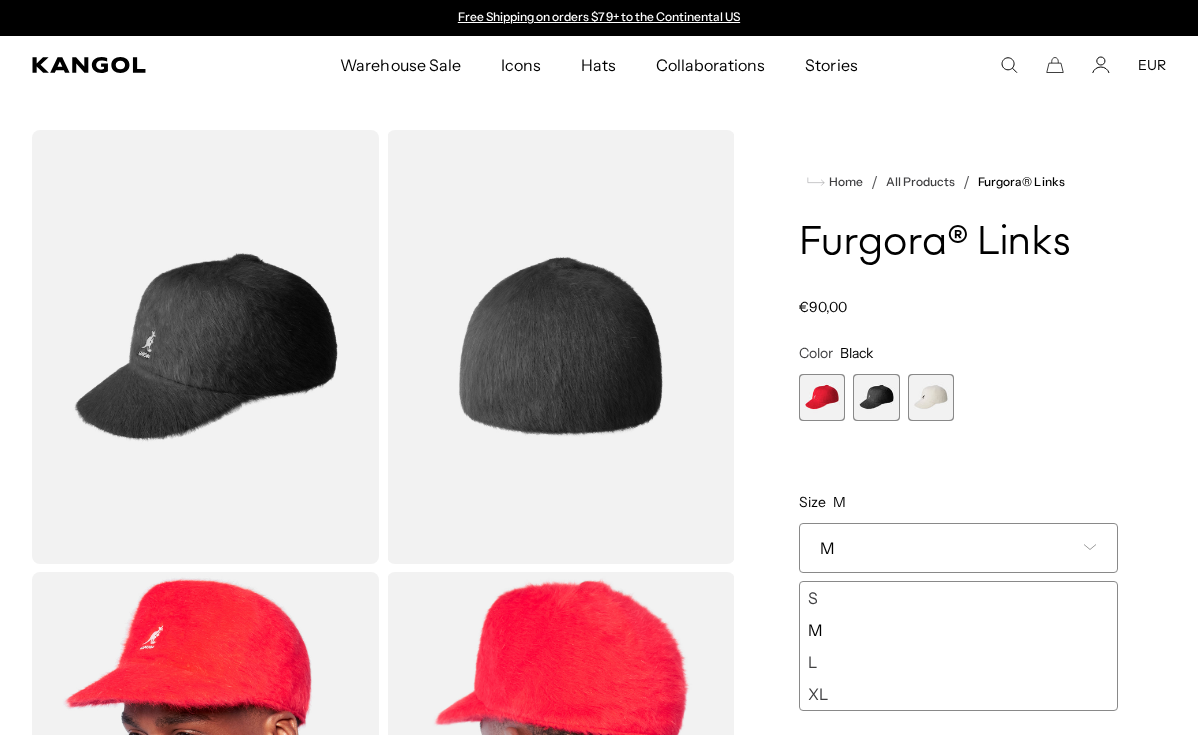 click on "L" at bounding box center (958, 662) 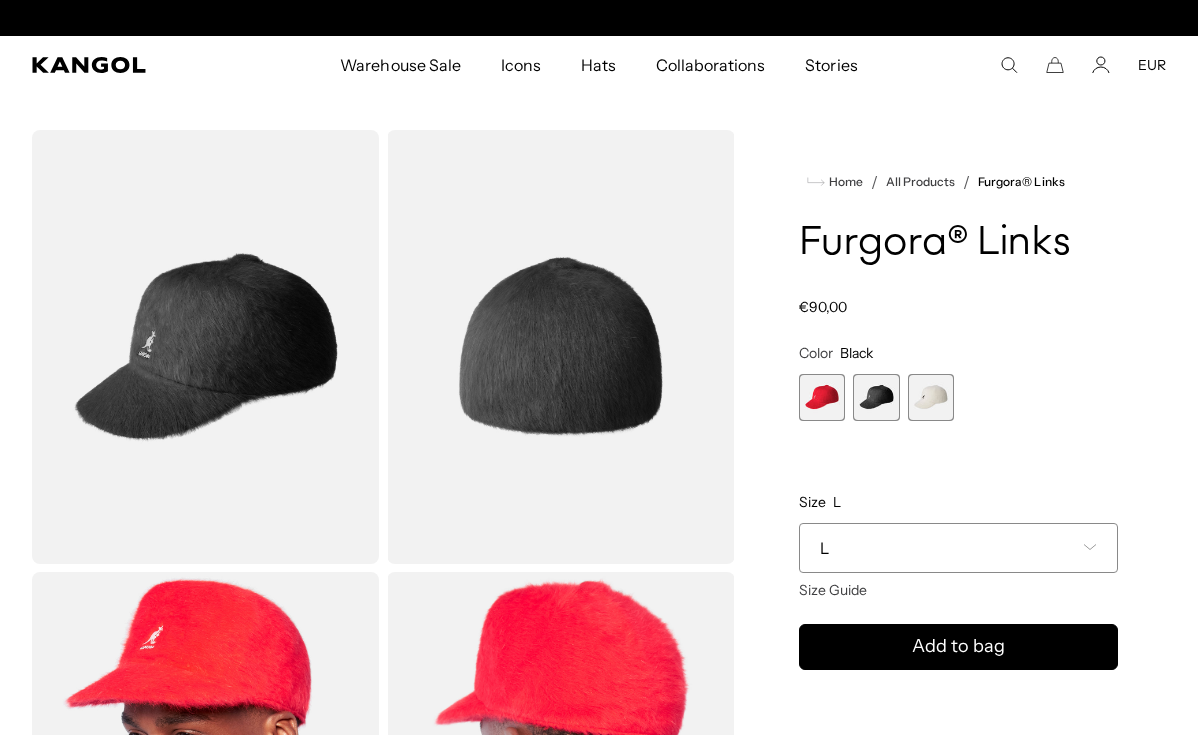 scroll, scrollTop: 0, scrollLeft: 412, axis: horizontal 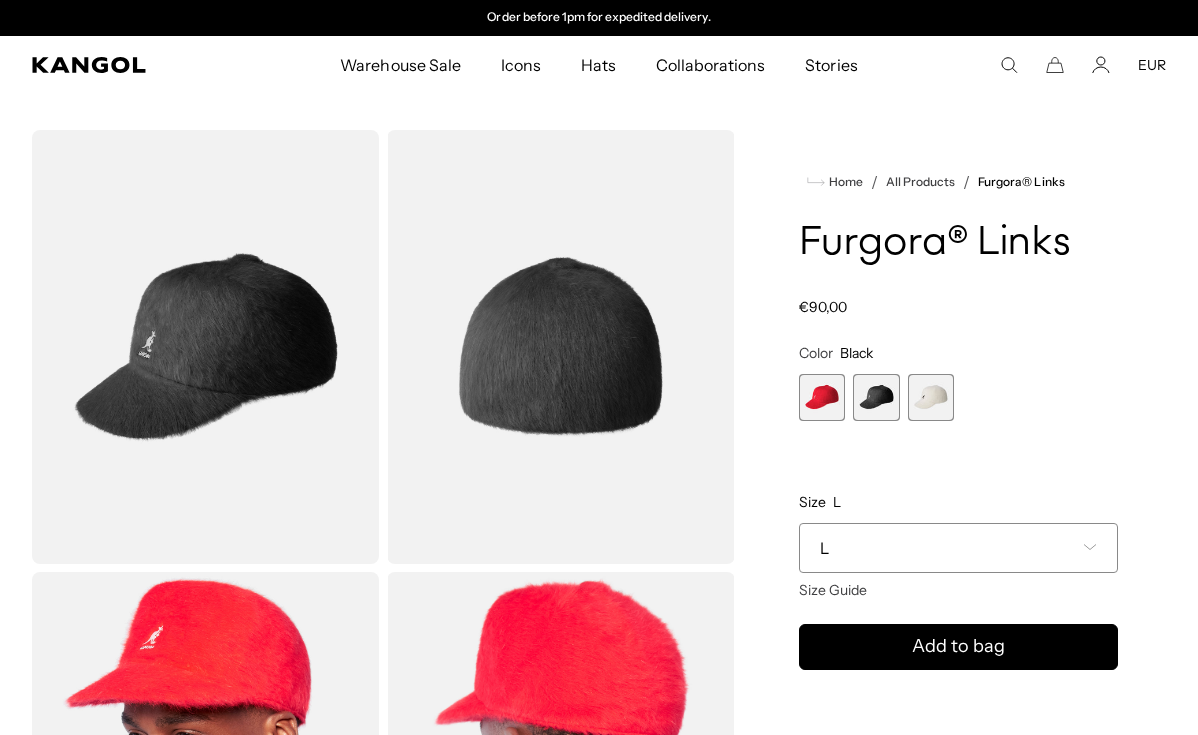 click at bounding box center (931, 397) 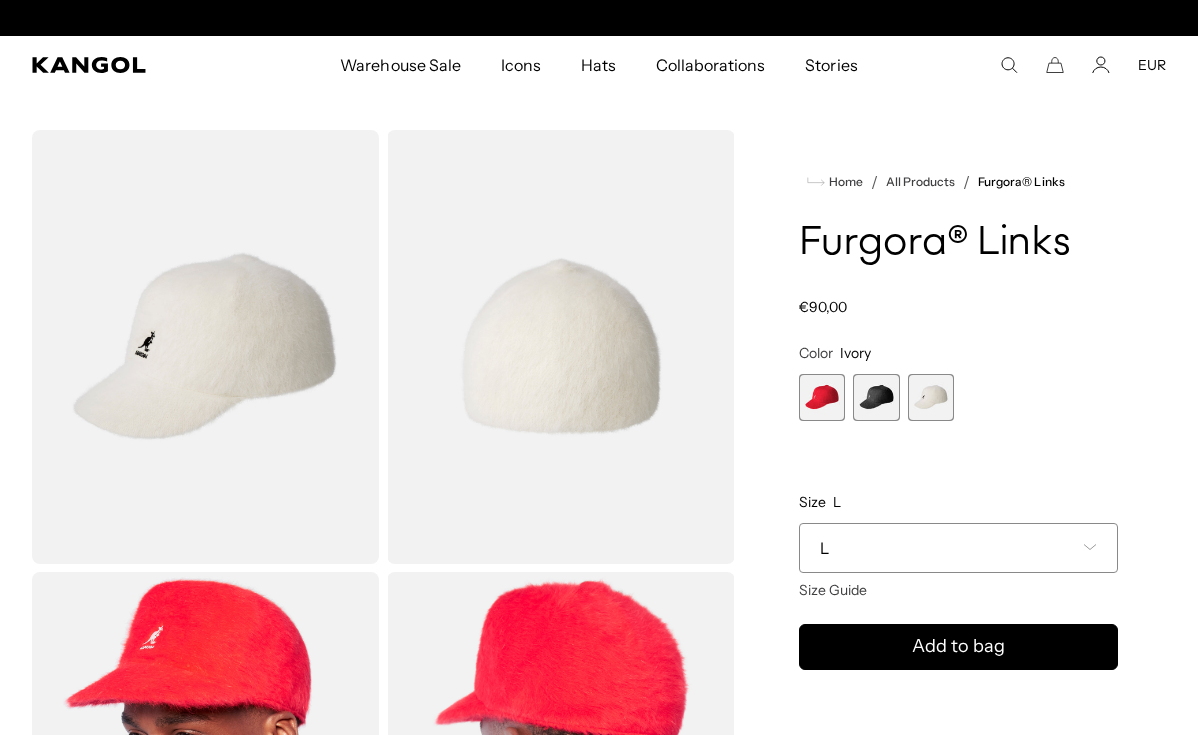 scroll, scrollTop: 0, scrollLeft: 0, axis: both 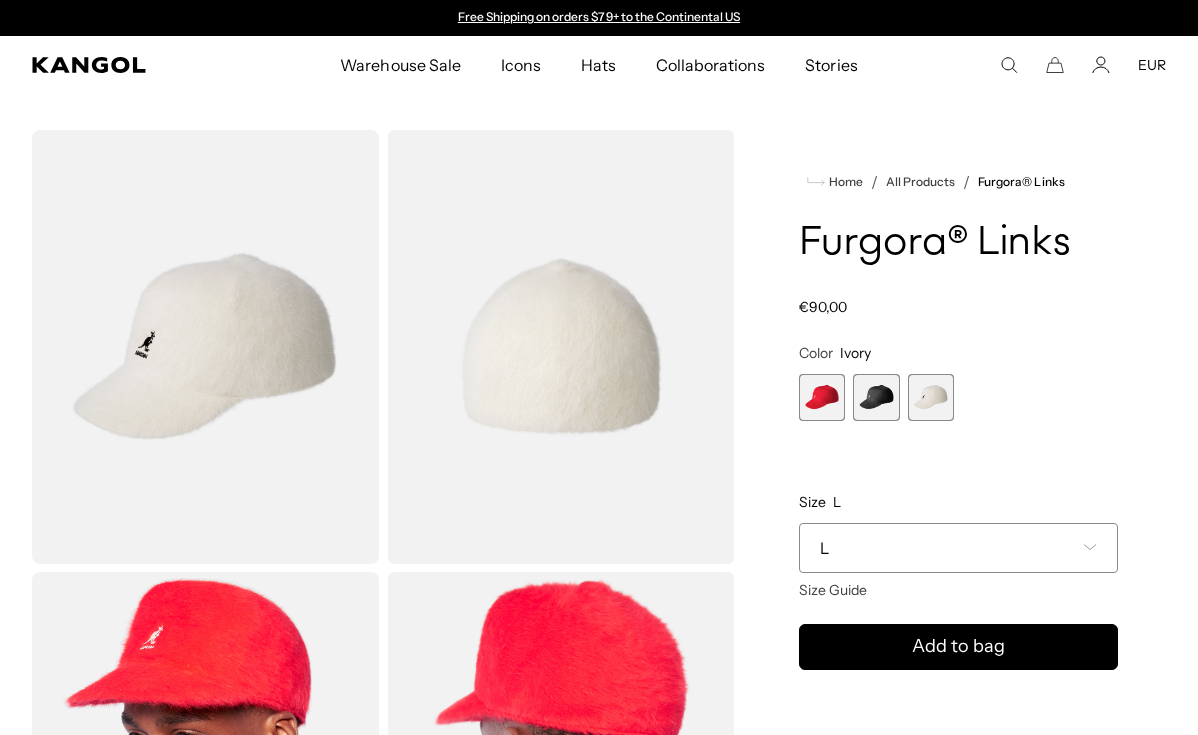 click on "L" at bounding box center [958, 548] 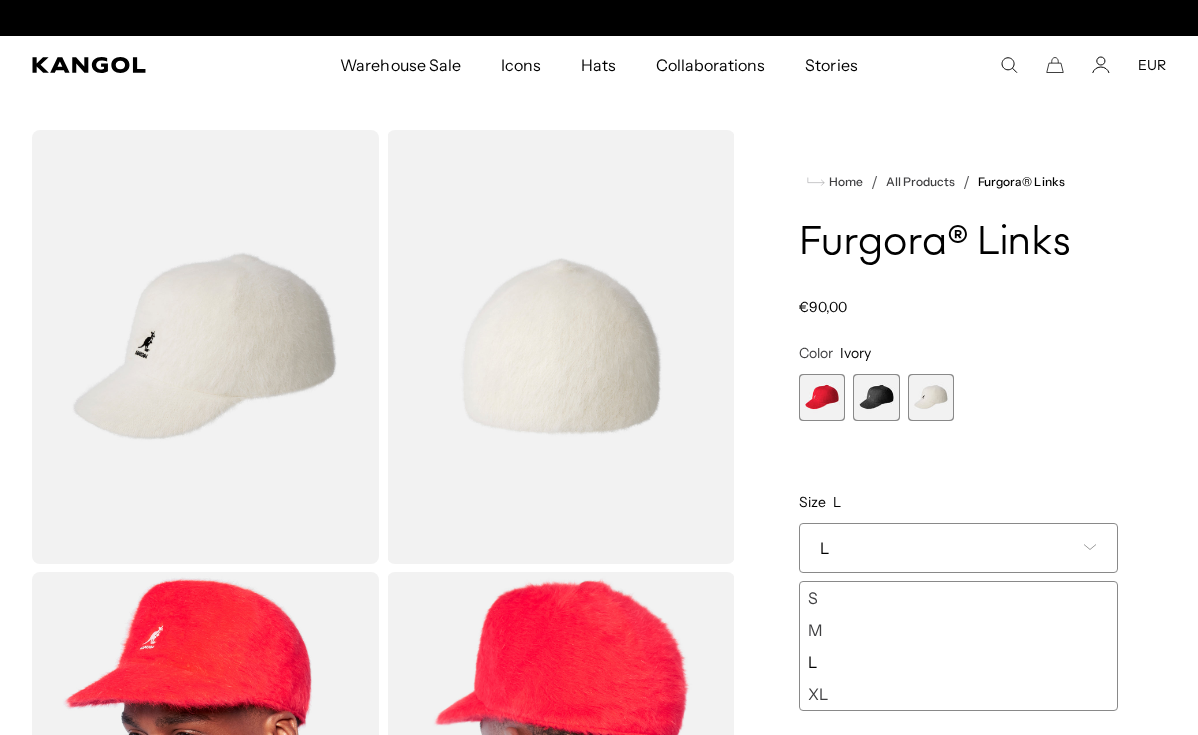 scroll, scrollTop: 0, scrollLeft: 412, axis: horizontal 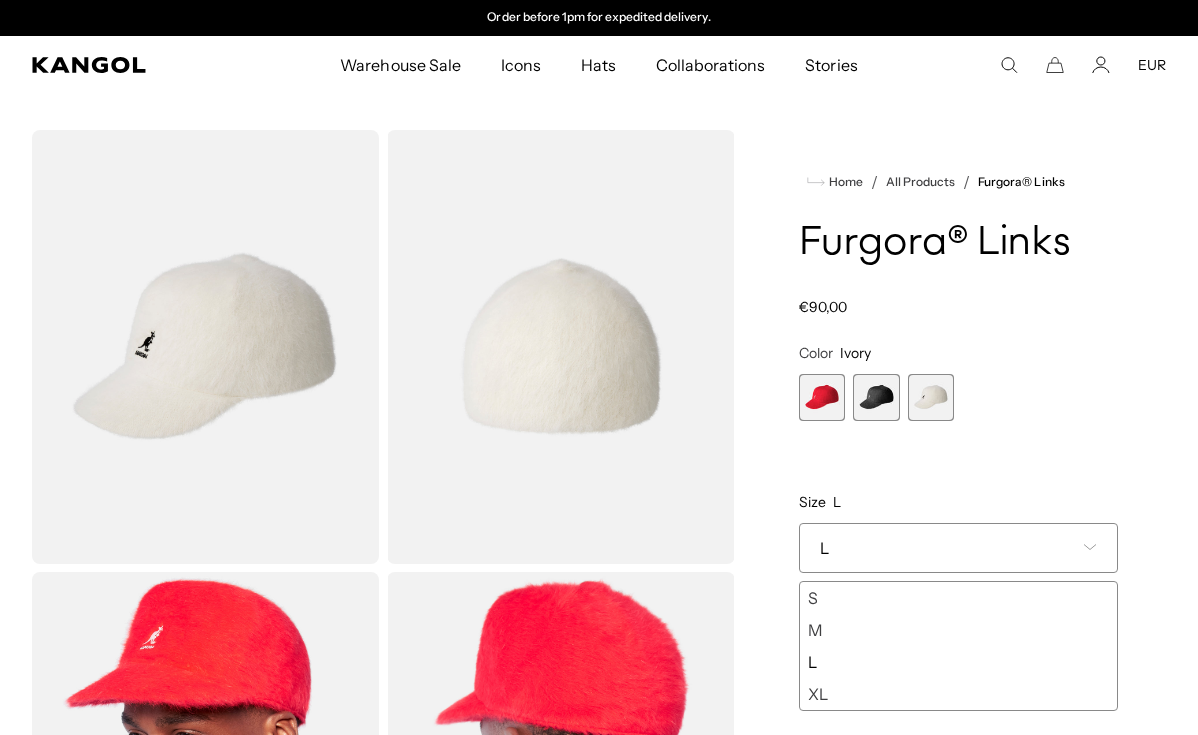 click at bounding box center (822, 397) 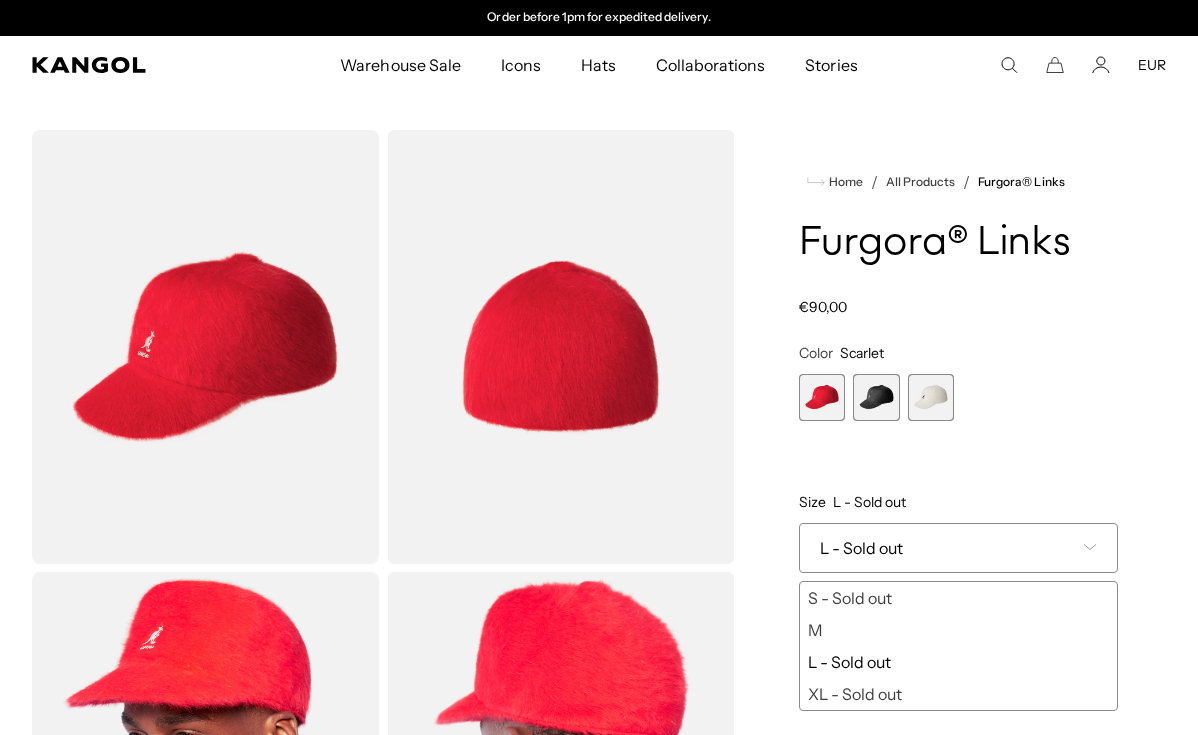 click at bounding box center [876, 397] 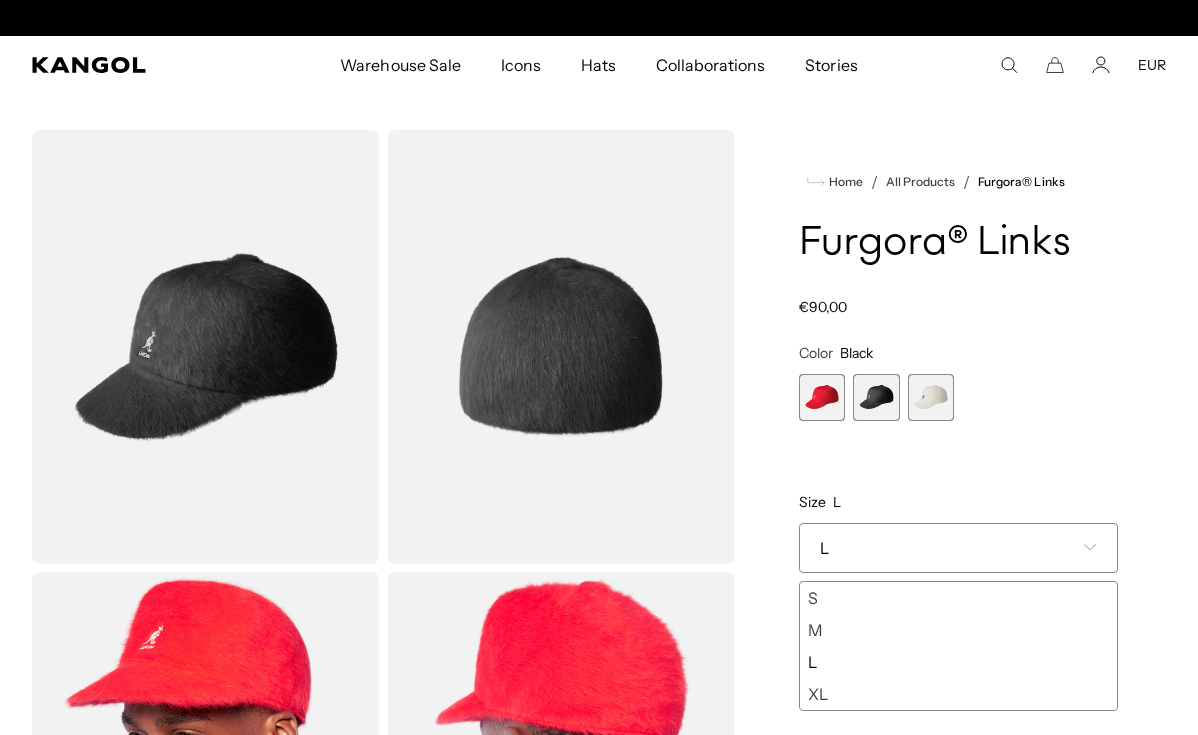 scroll, scrollTop: 0, scrollLeft: 0, axis: both 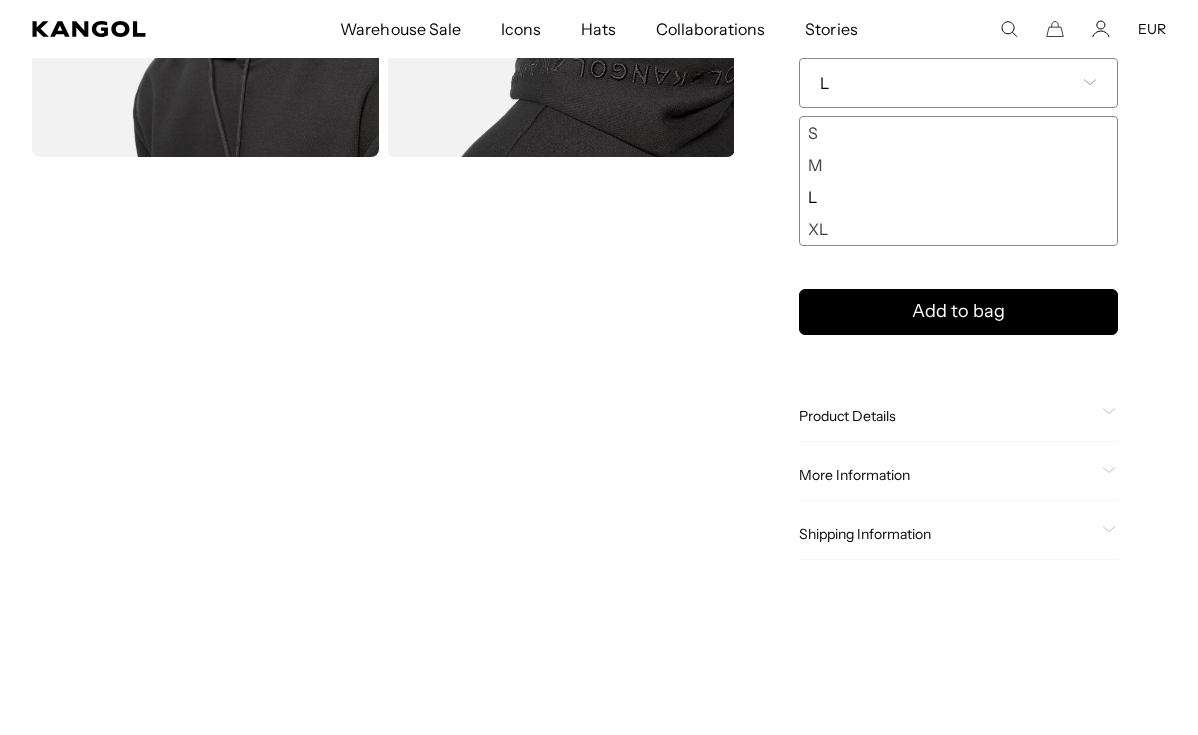 click on "Product Details" 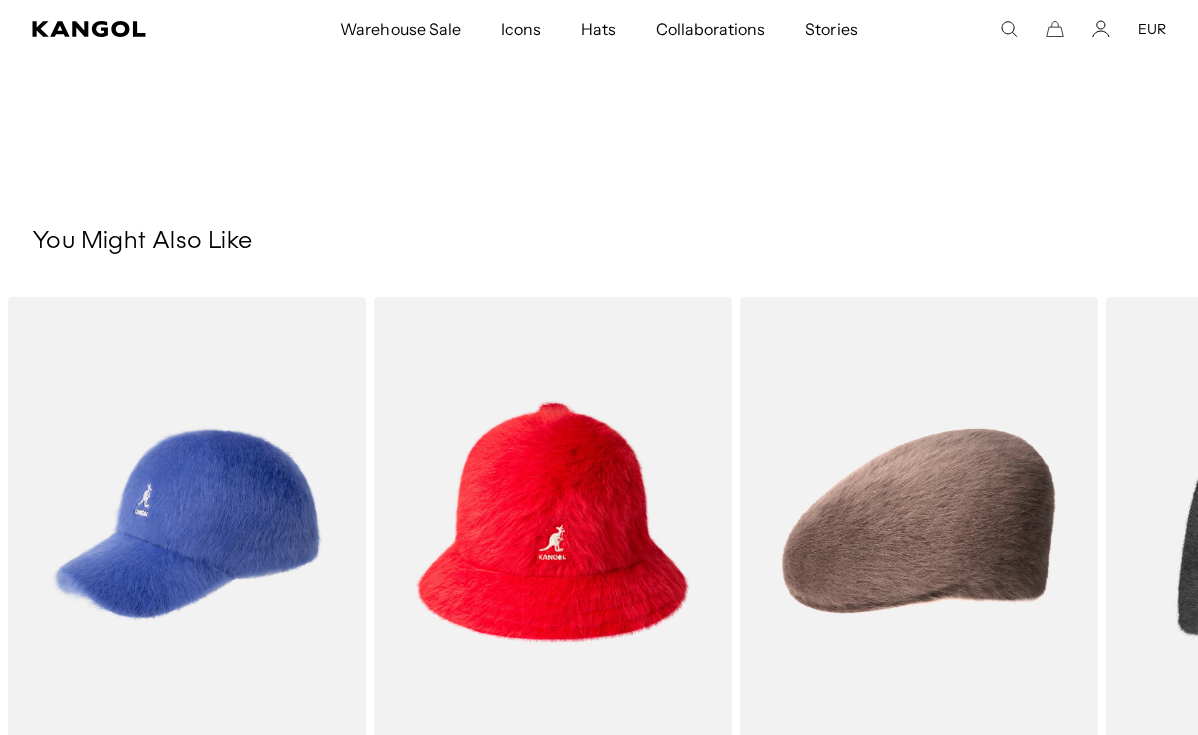 scroll, scrollTop: 1548, scrollLeft: 0, axis: vertical 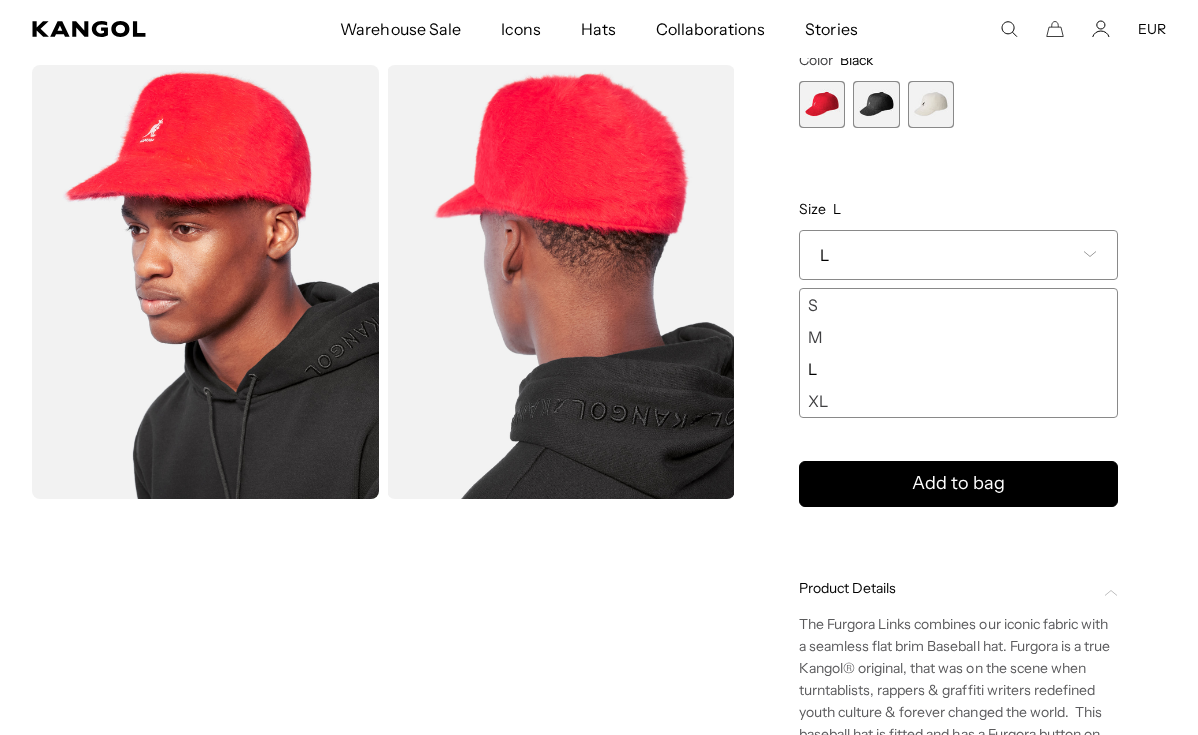 click on "Scarlet
Variant sold out or unavailable
Black
Variant sold out or unavailable
Ivory
Variant sold out or unavailable" at bounding box center [958, 104] 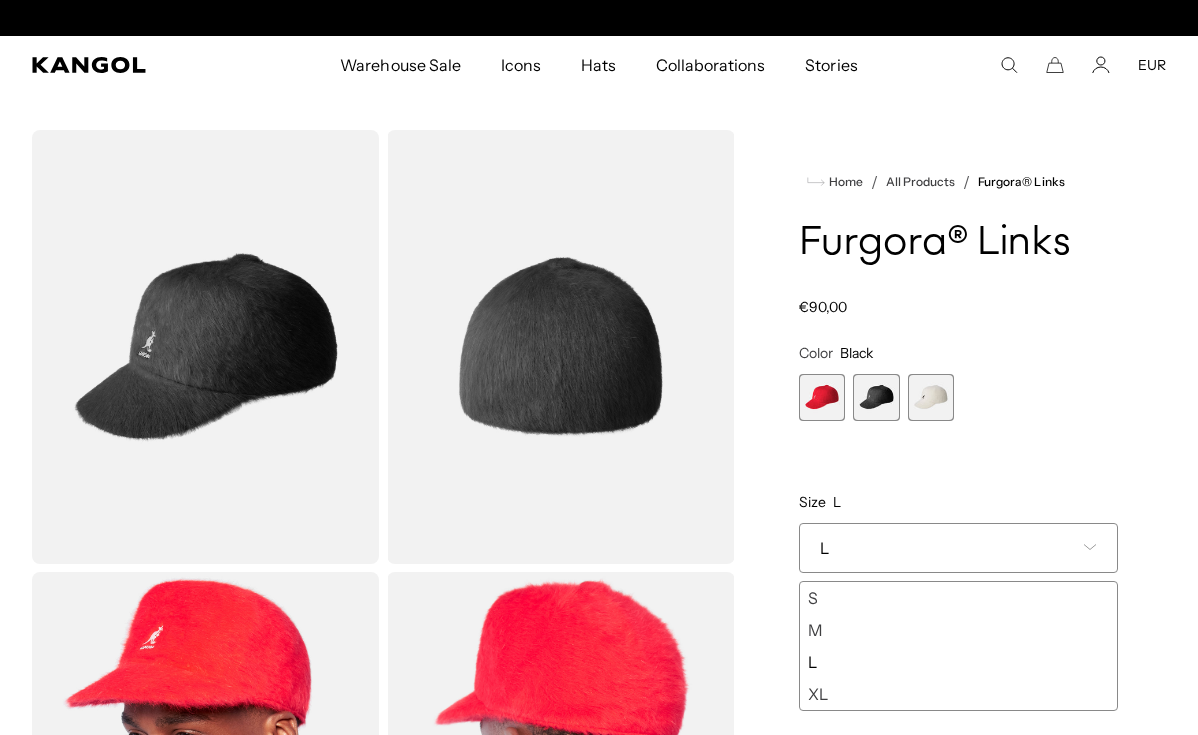 scroll, scrollTop: -4, scrollLeft: 0, axis: vertical 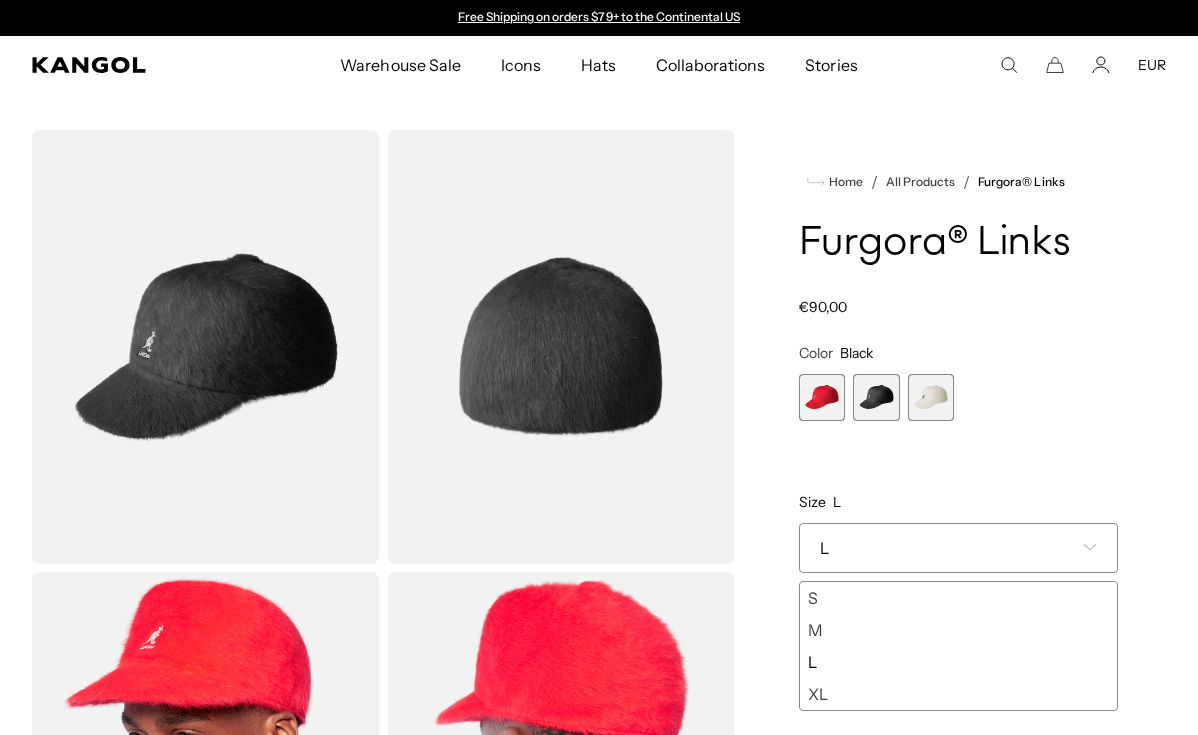click on "XL" at bounding box center (958, 694) 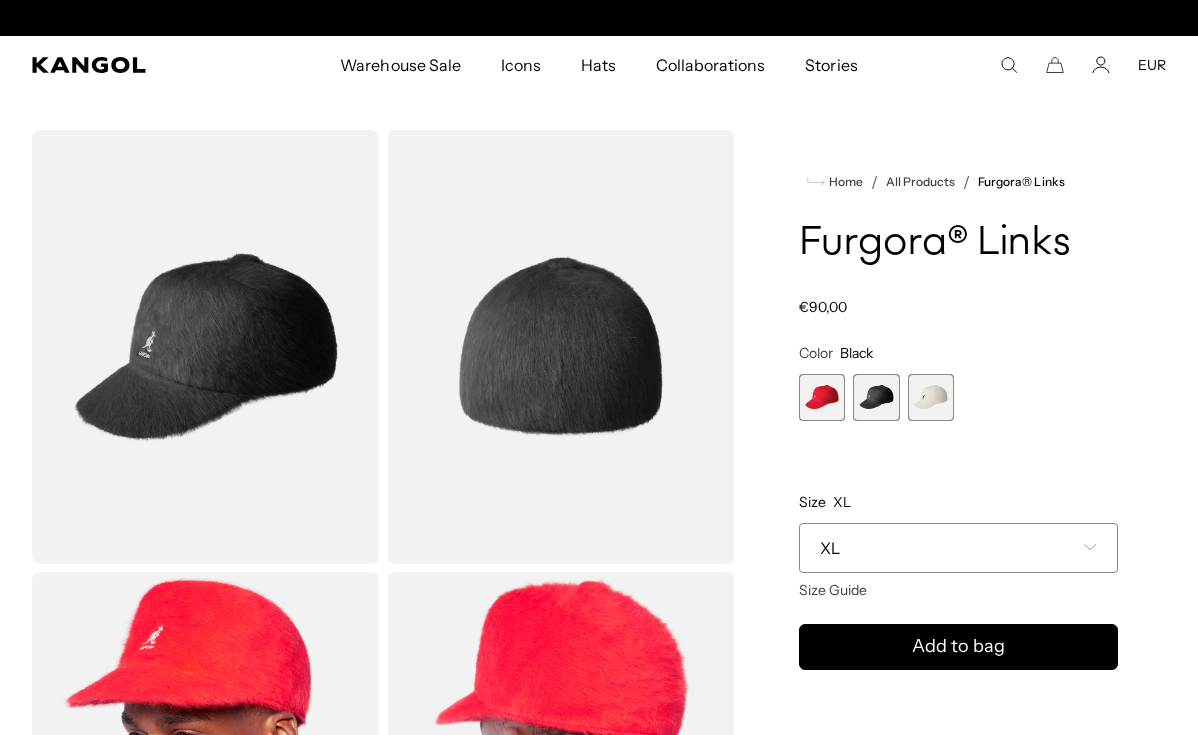 scroll, scrollTop: 0, scrollLeft: 0, axis: both 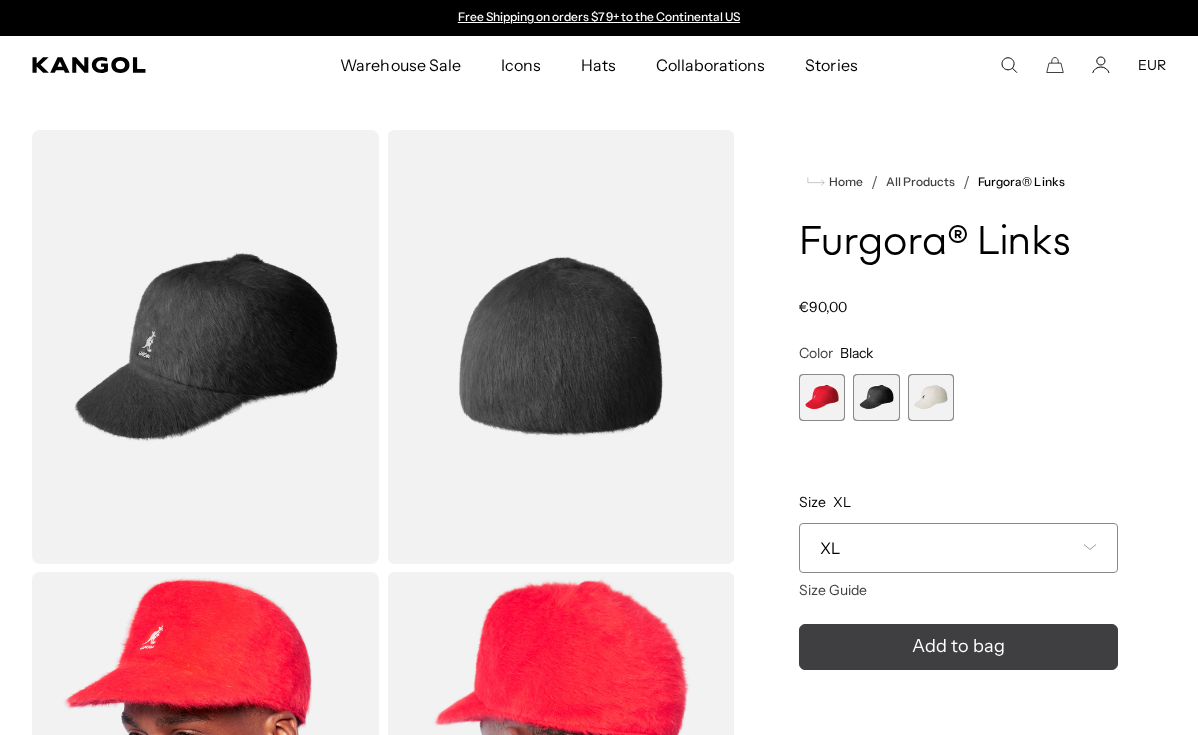 click on "Add to bag" at bounding box center (958, 647) 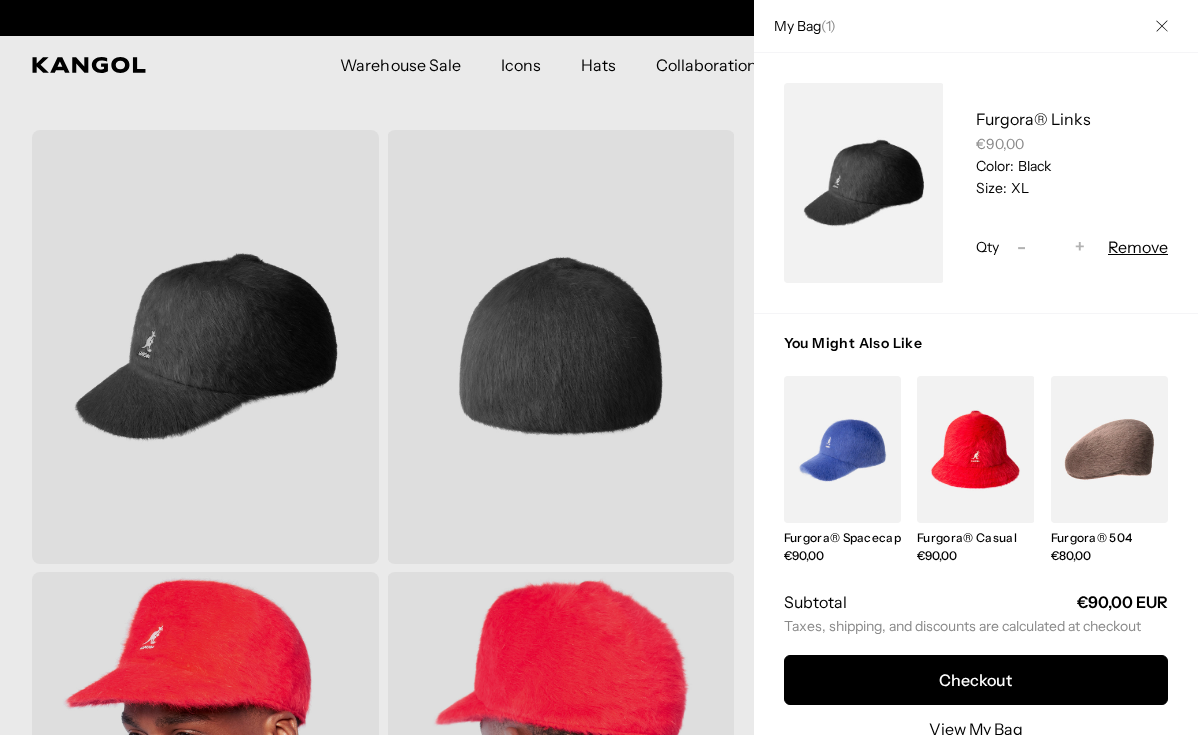 scroll, scrollTop: 0, scrollLeft: 412, axis: horizontal 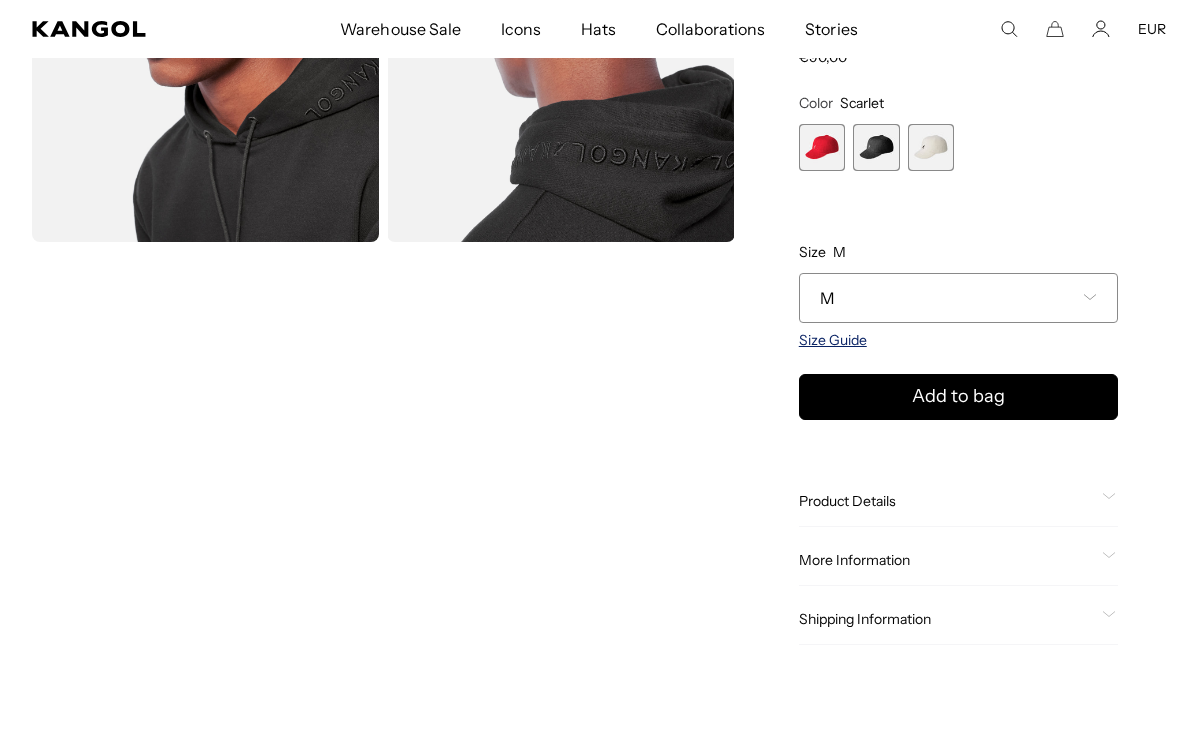 click on "Size Guide" at bounding box center (833, 340) 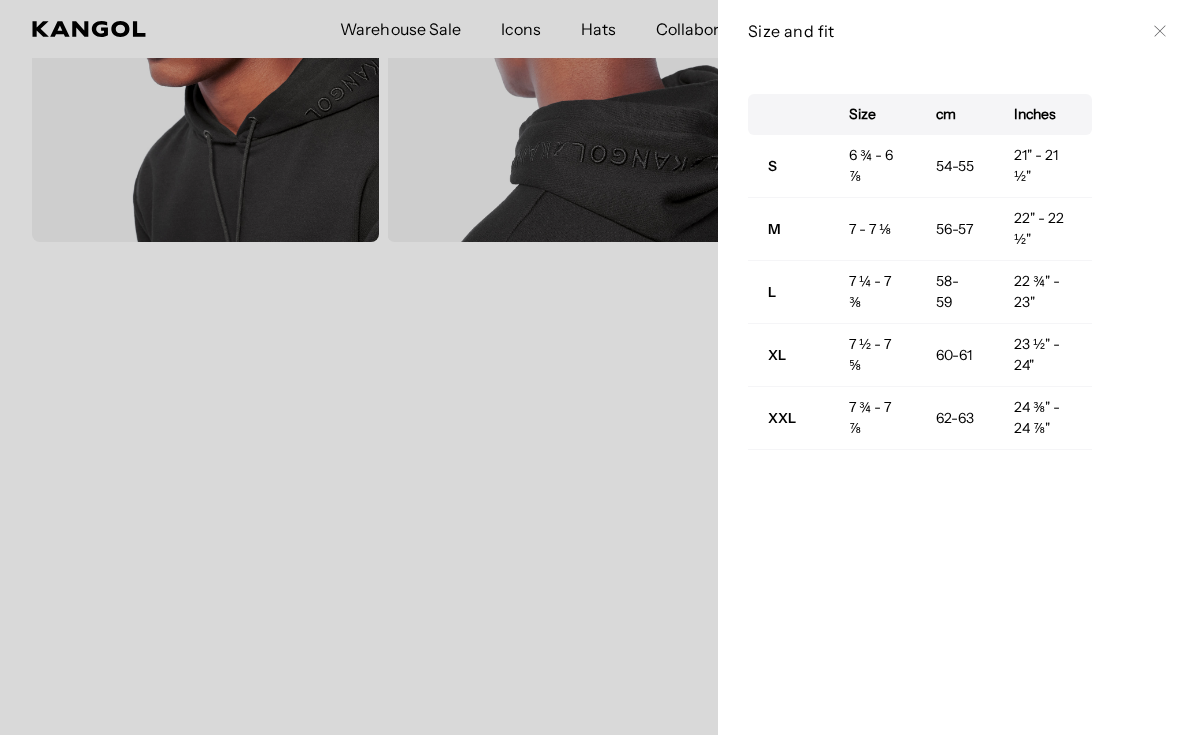 scroll, scrollTop: 0, scrollLeft: 412, axis: horizontal 